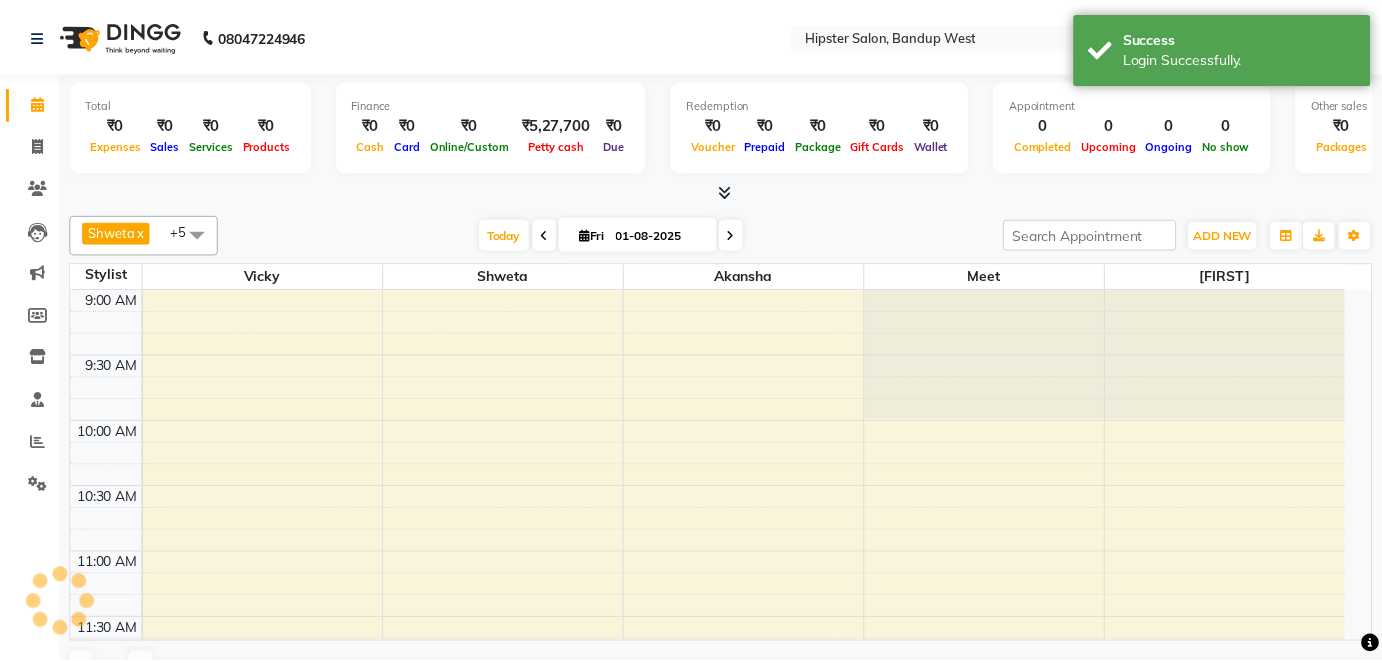scroll, scrollTop: 0, scrollLeft: 0, axis: both 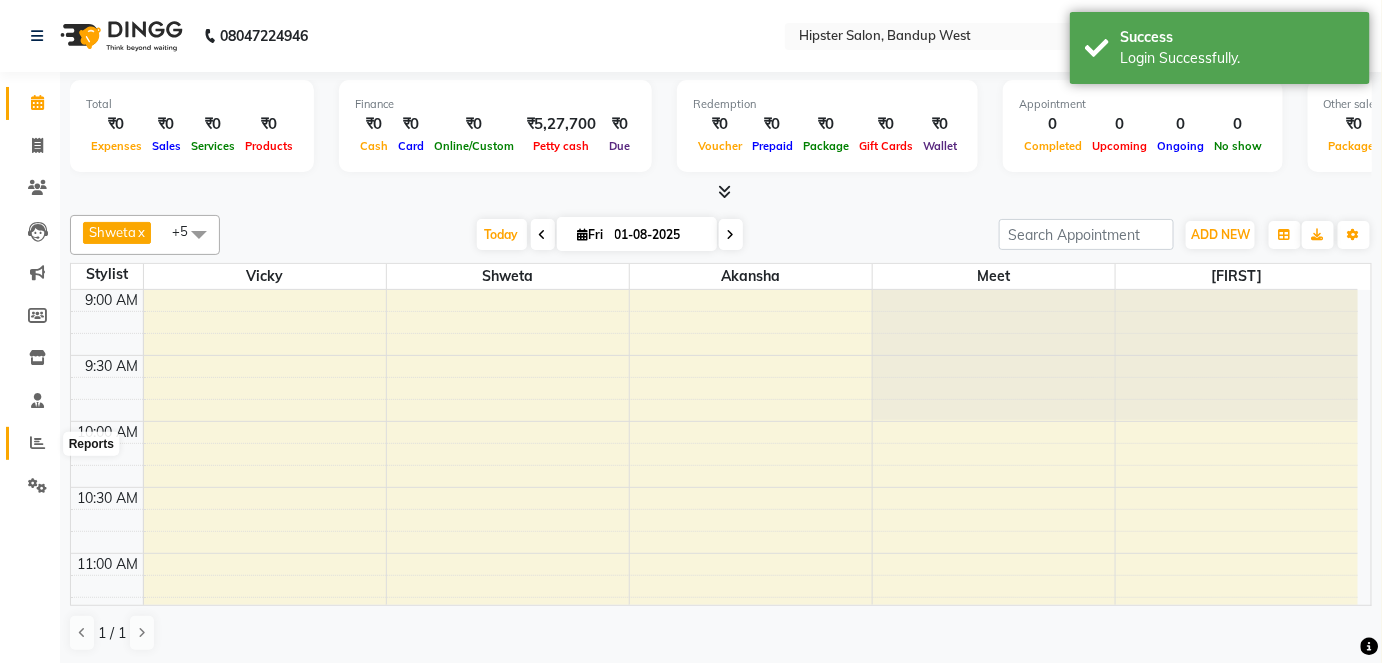 click 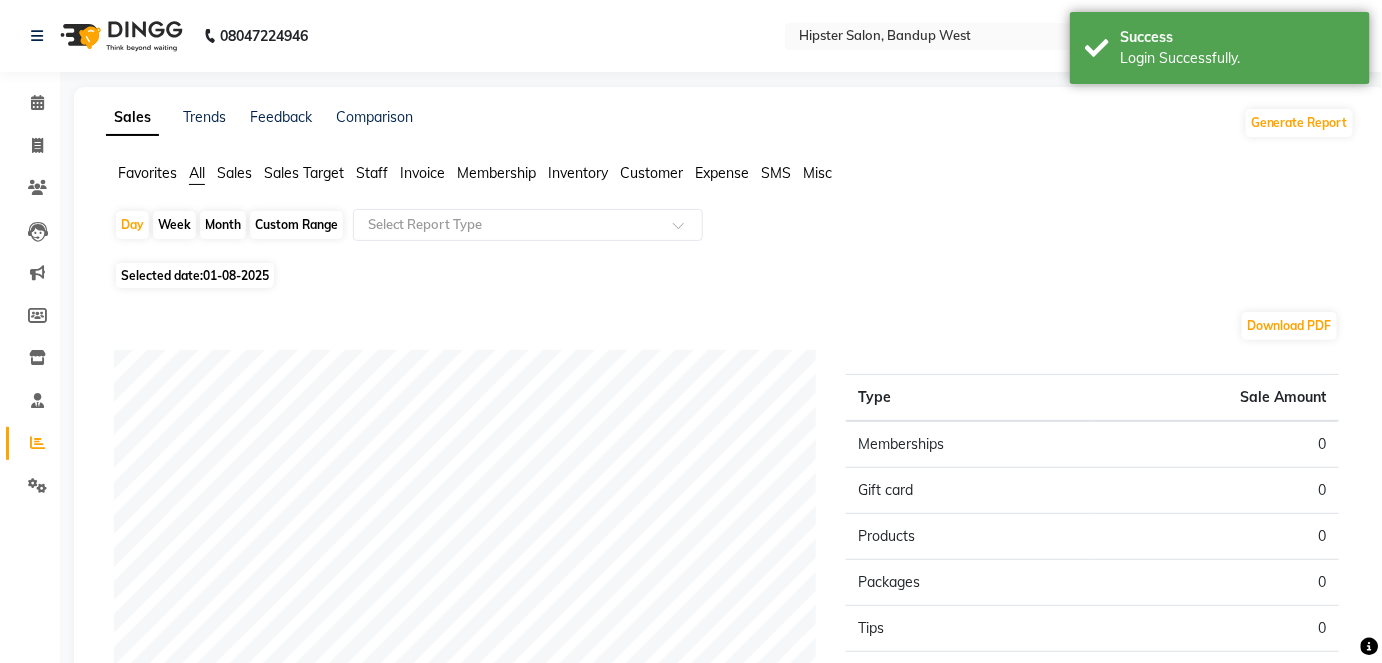 click on "Custom Range" 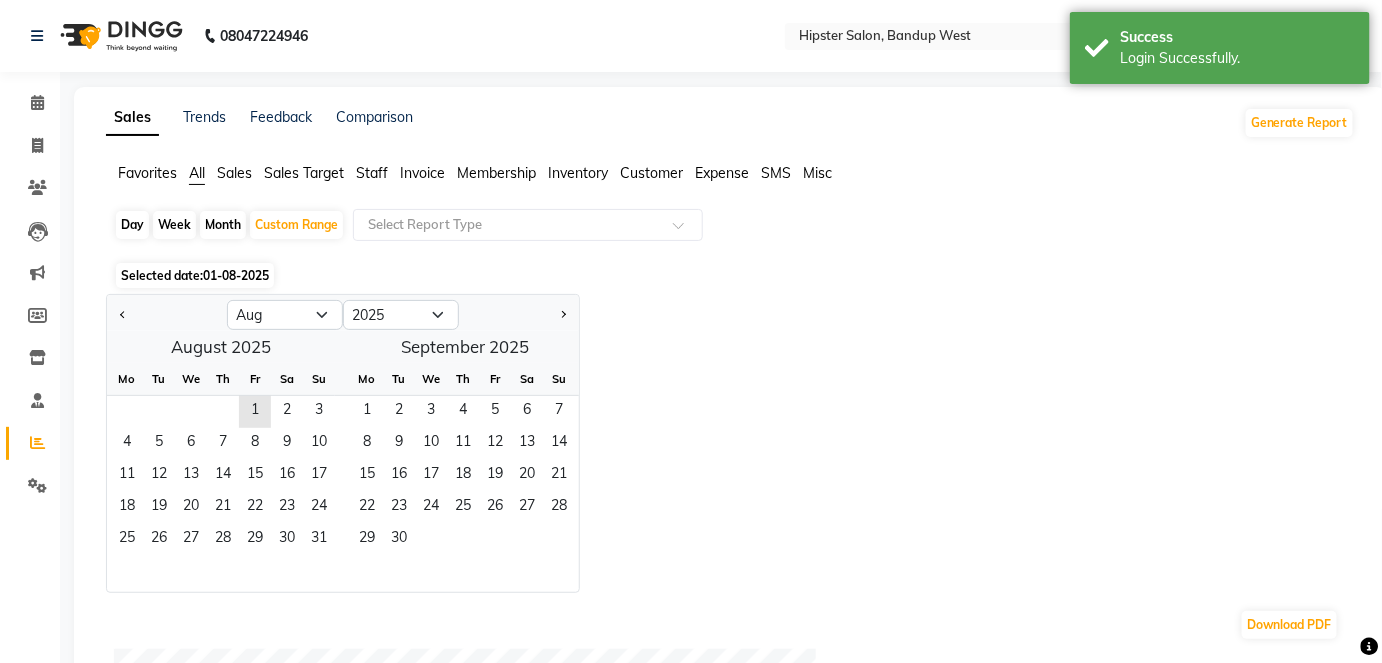 click 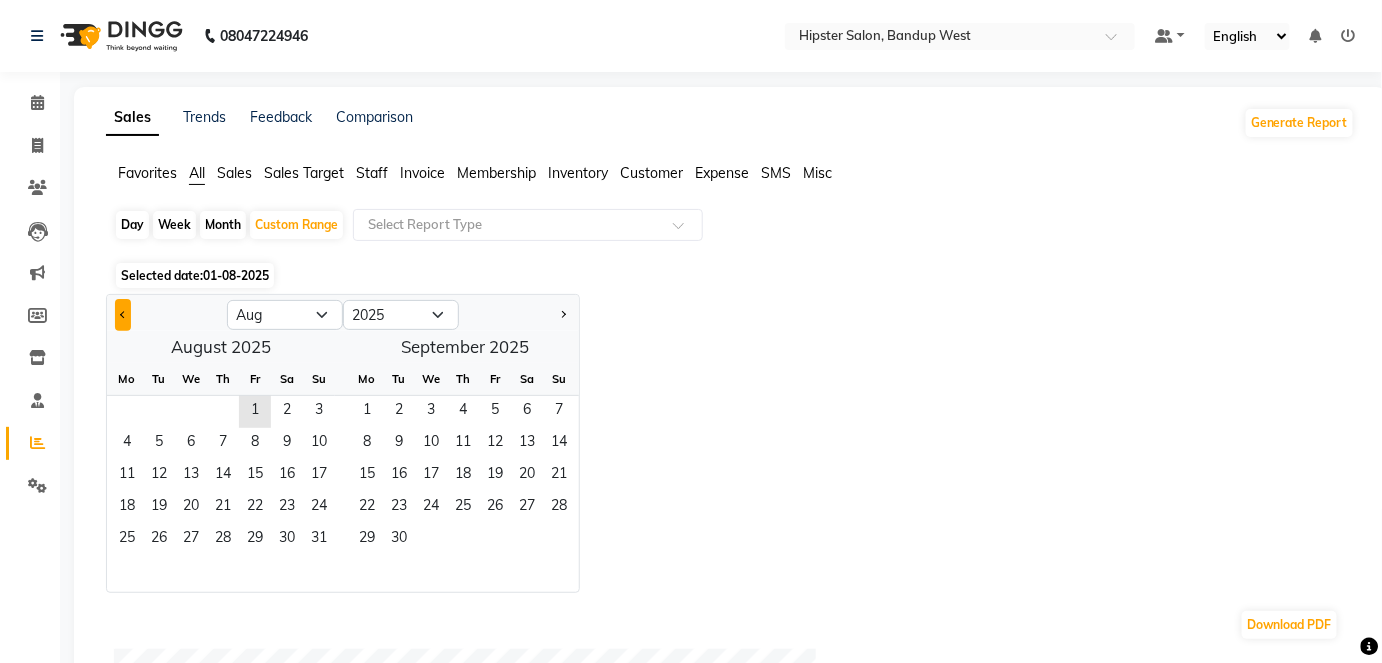 click 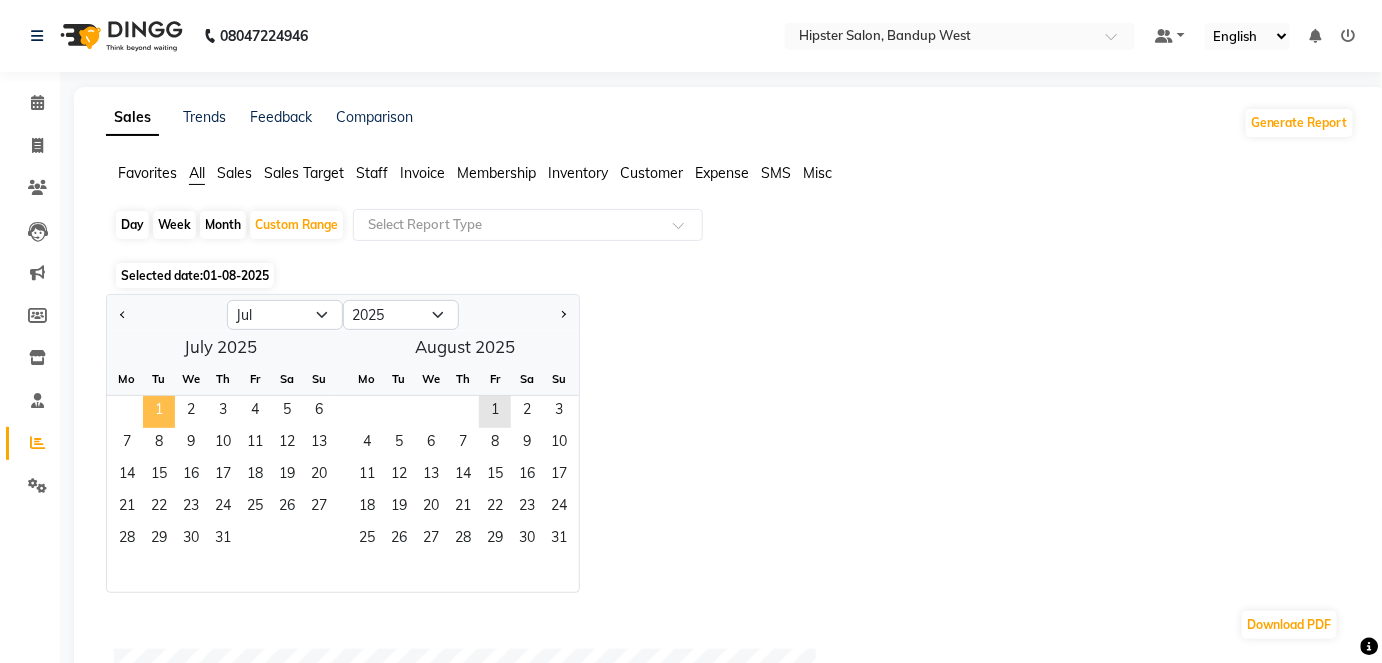 click on "1" 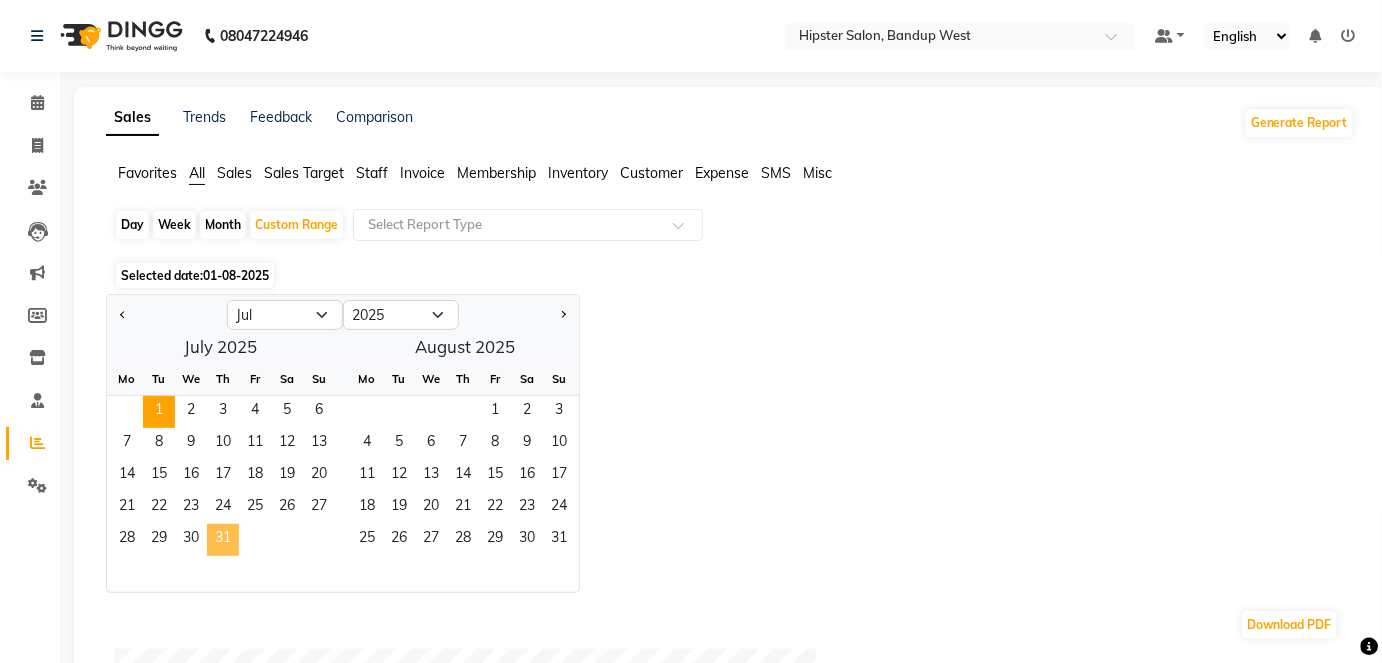 click on "31" 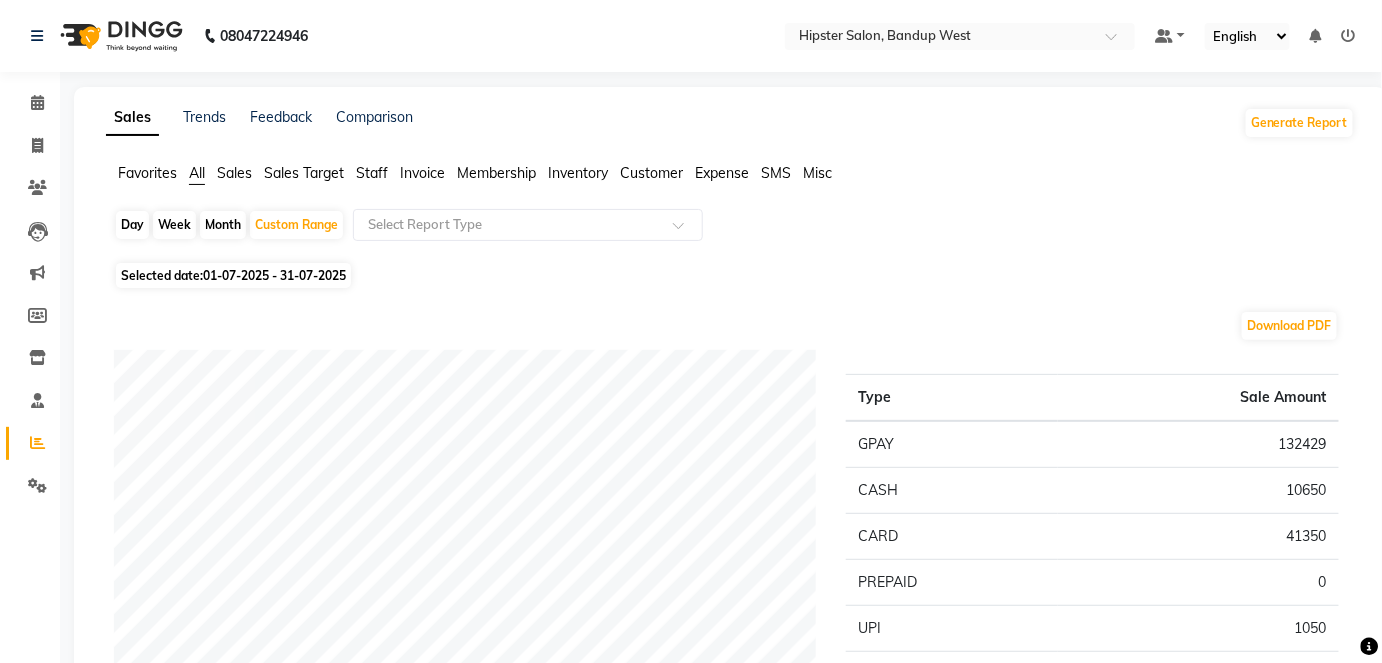 click on "Staff" 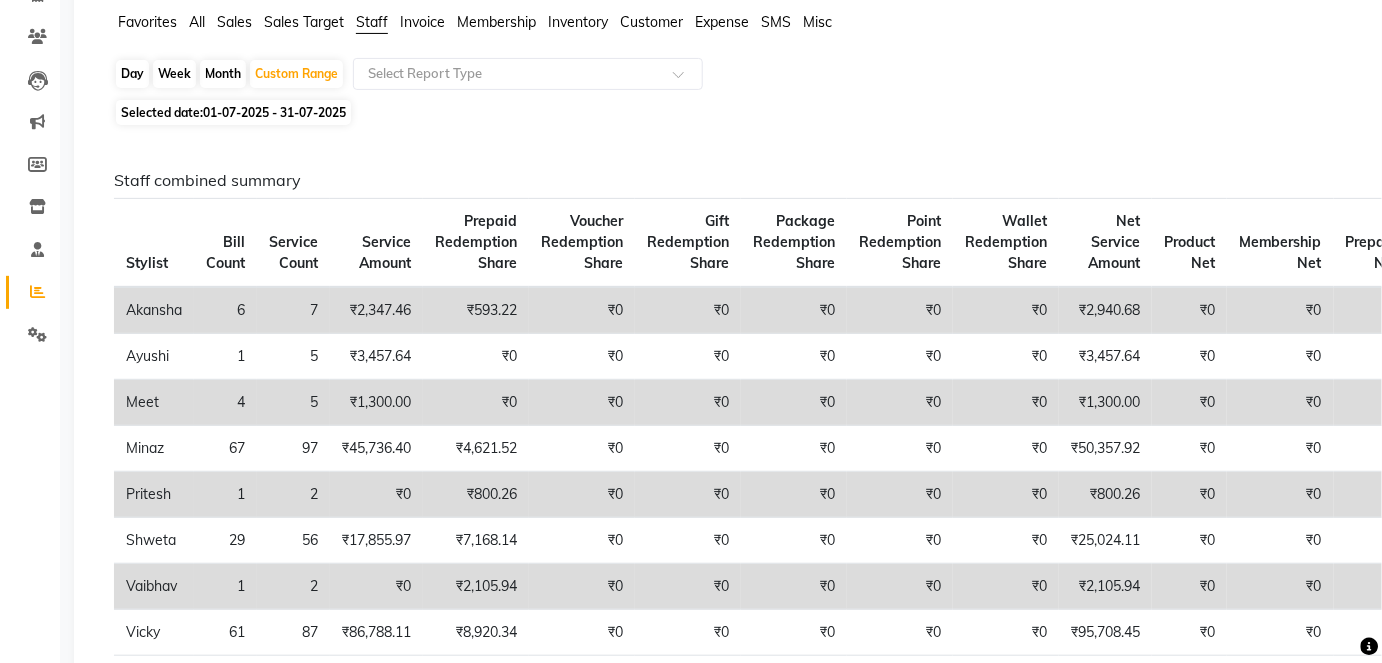 scroll, scrollTop: 149, scrollLeft: 0, axis: vertical 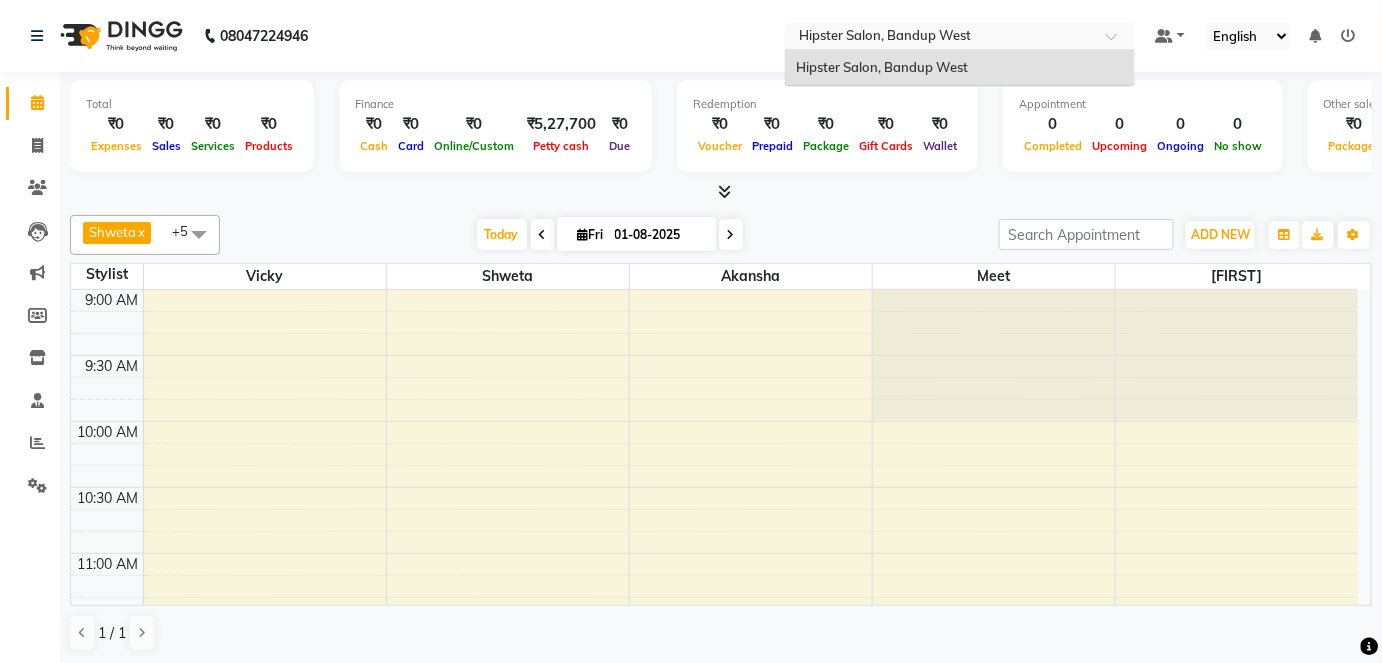 click at bounding box center (940, 38) 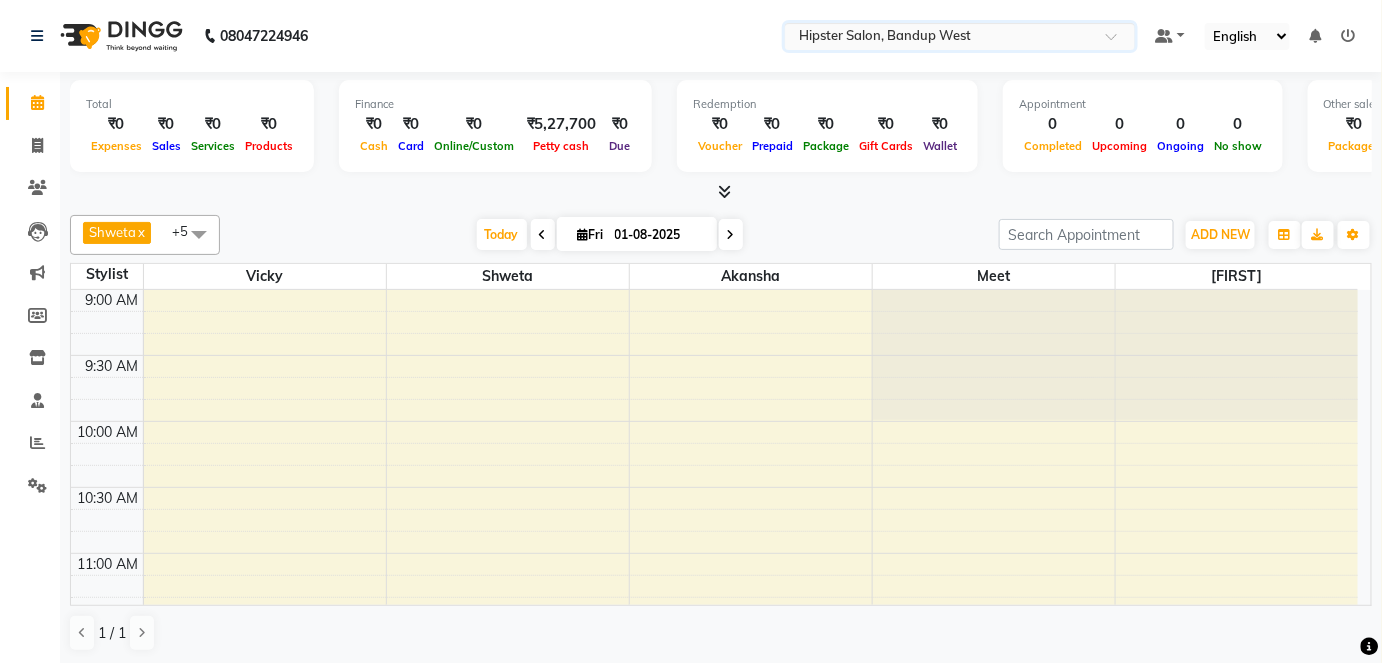 click at bounding box center [1118, 42] 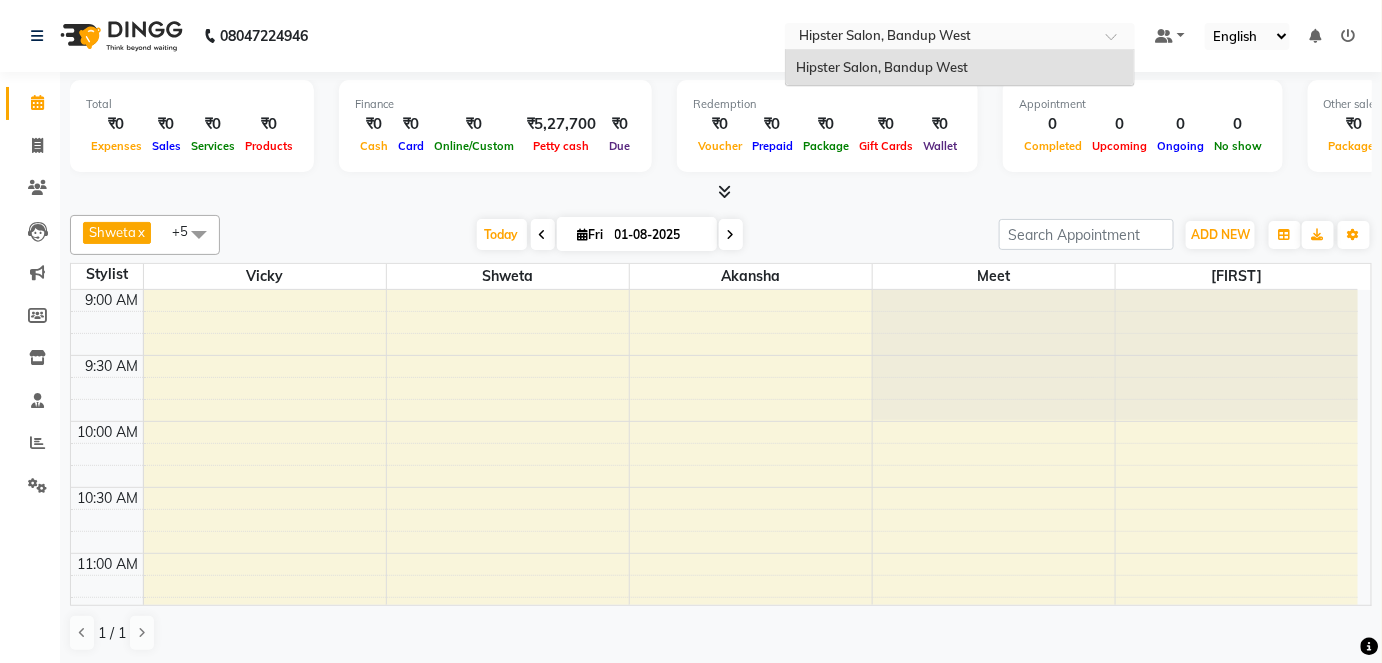 click at bounding box center [1118, 42] 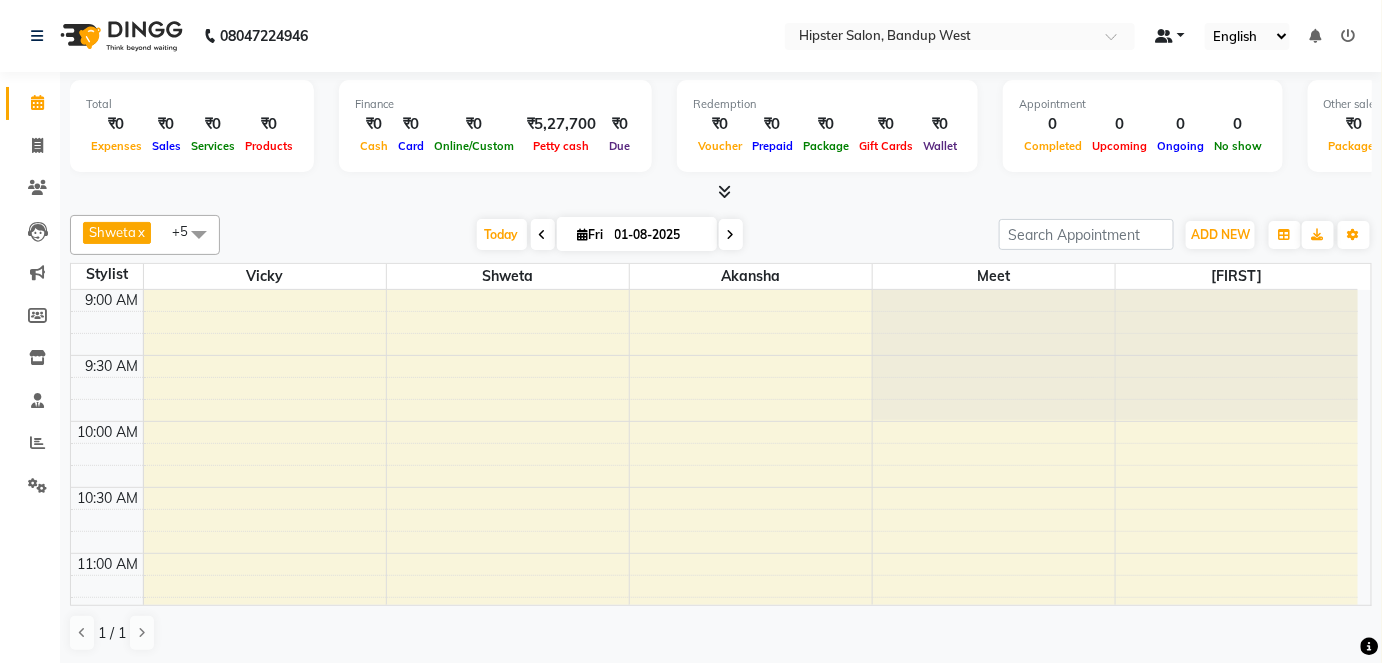 click at bounding box center (1164, 36) 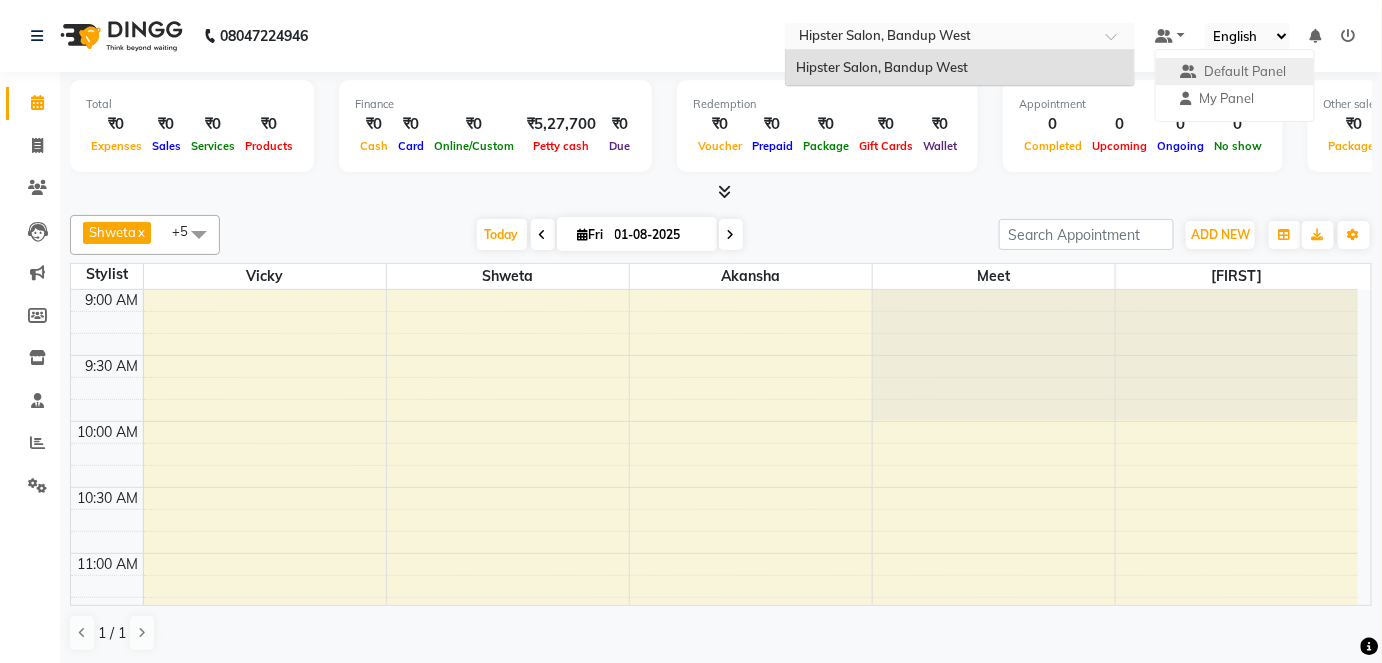 click at bounding box center [960, 38] 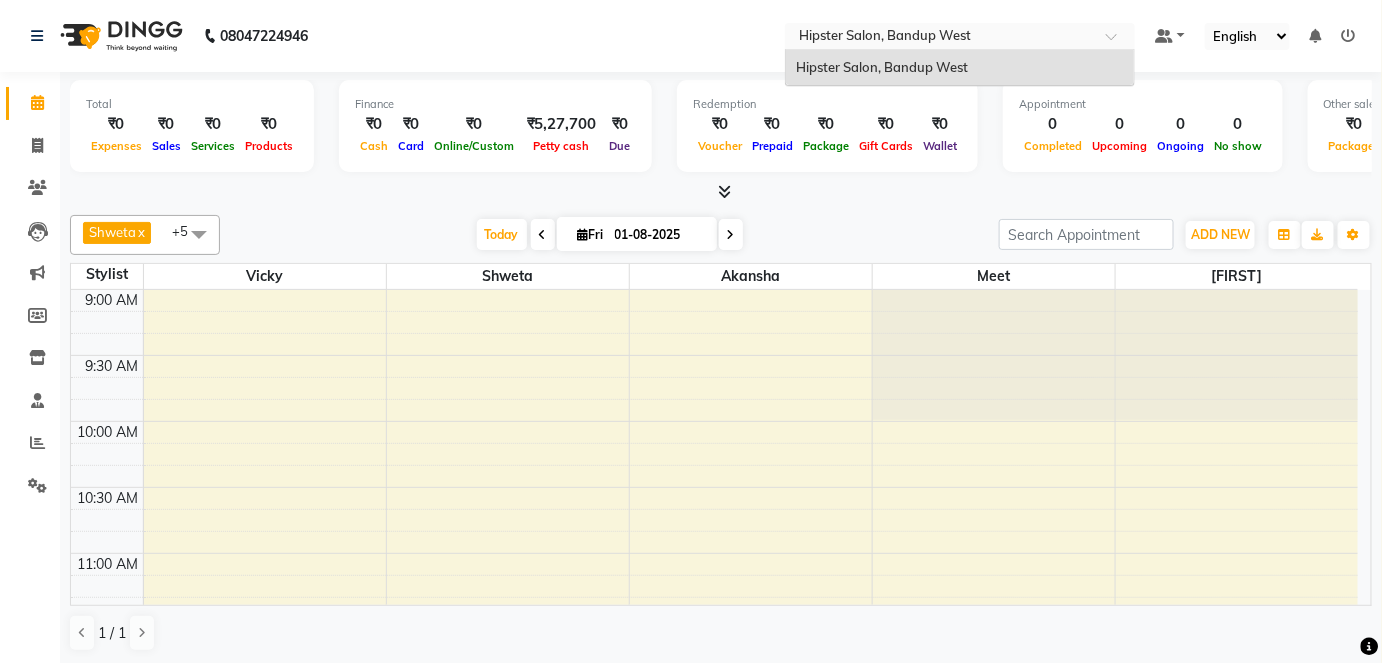 click on "Hipster Salon, Bandup West" at bounding box center (882, 67) 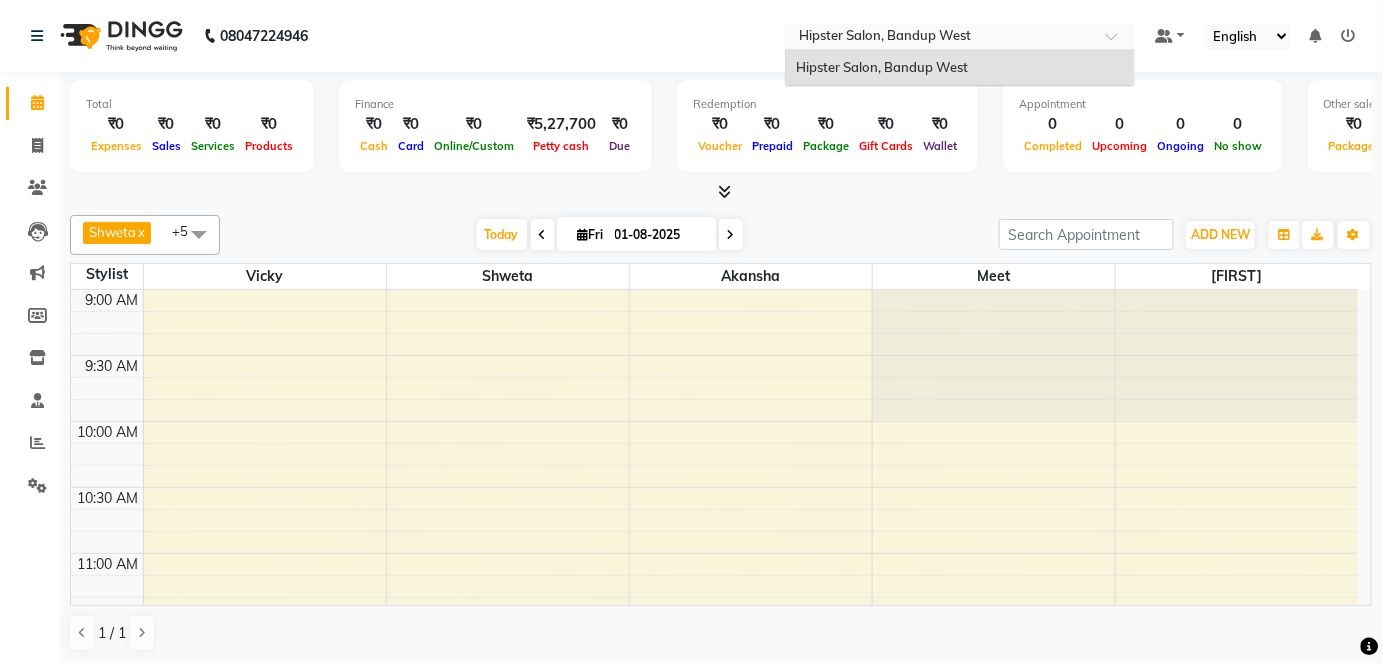click on "Select Location × Hipster Salon, Bandup West" at bounding box center [960, 36] 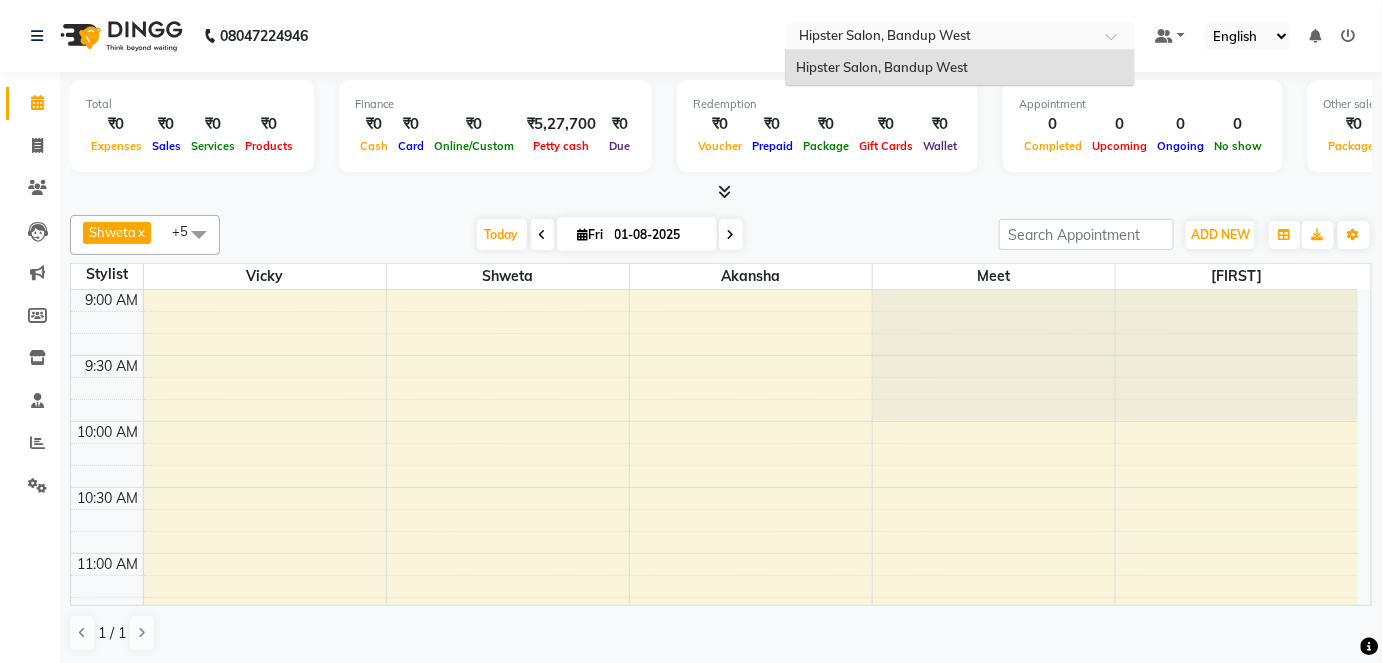 click at bounding box center [940, 38] 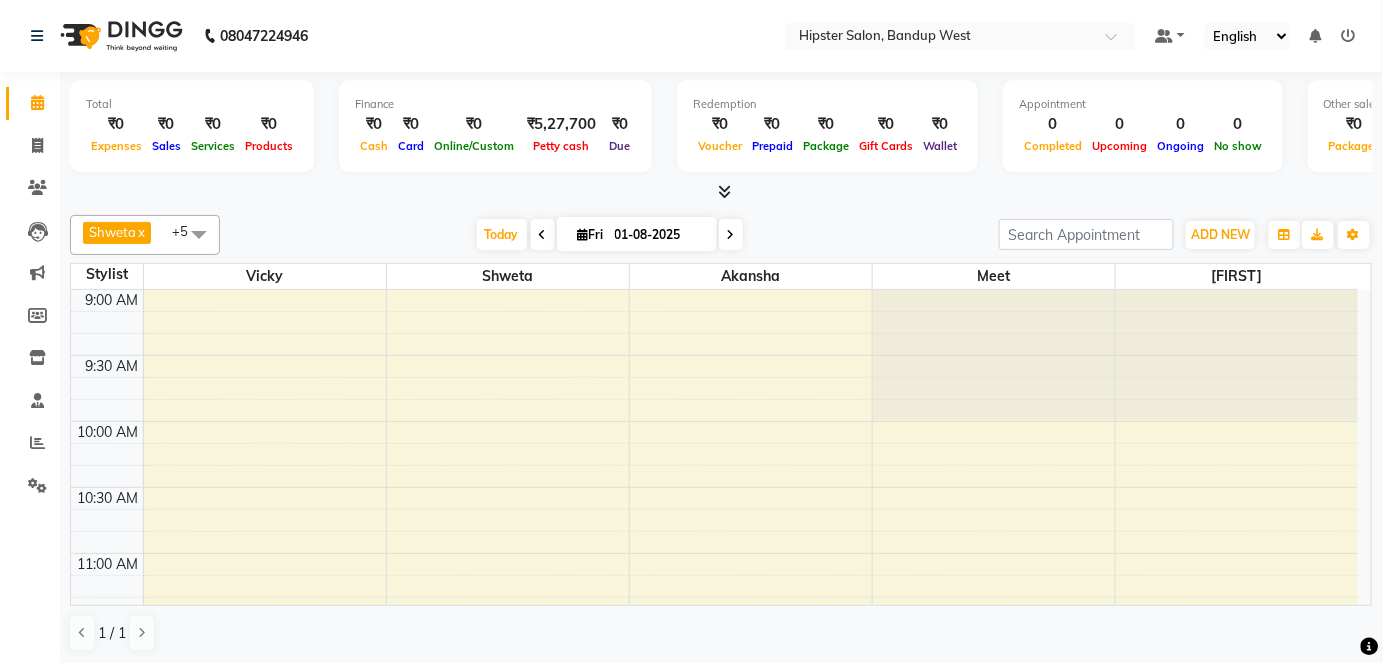 click on "08047224946 Select Location × Hipster Salon, Bandup West Default Panel My Panel English ENGLISH Español العربية मराठी हिंदी ગુજરાતી தமிழ் 中文 Notifications nothing to show" 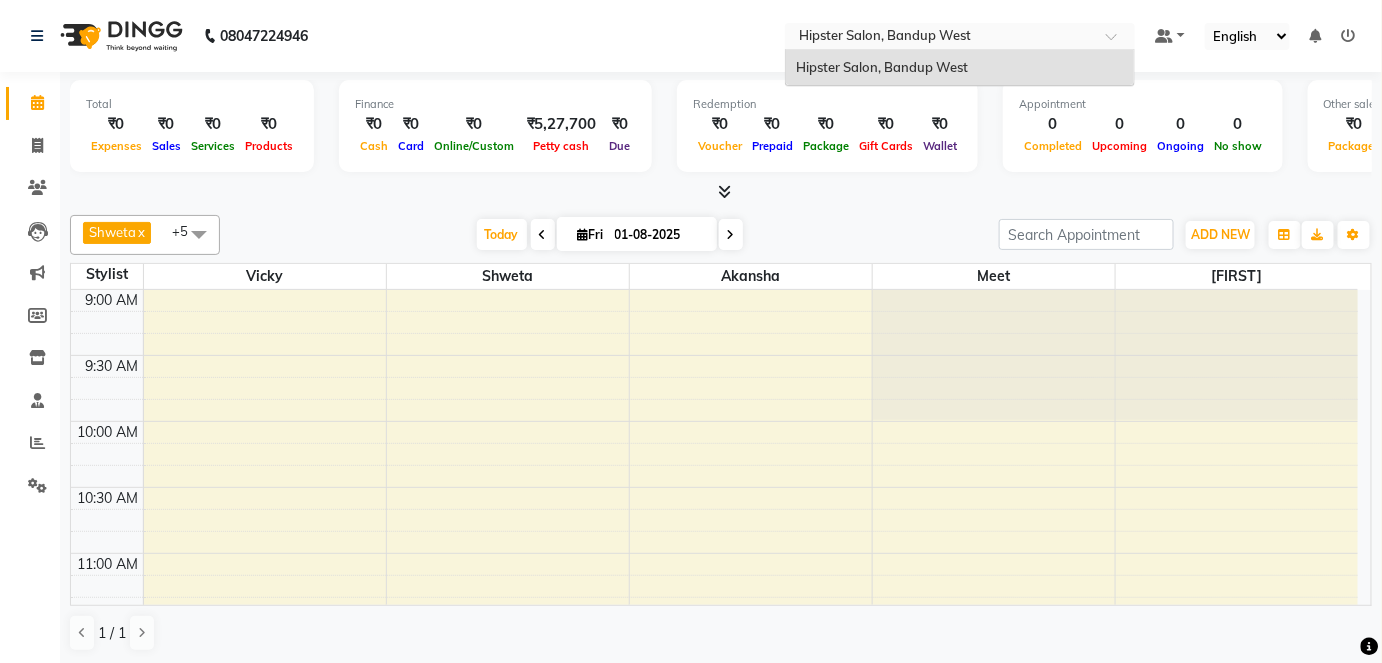 click at bounding box center [1118, 42] 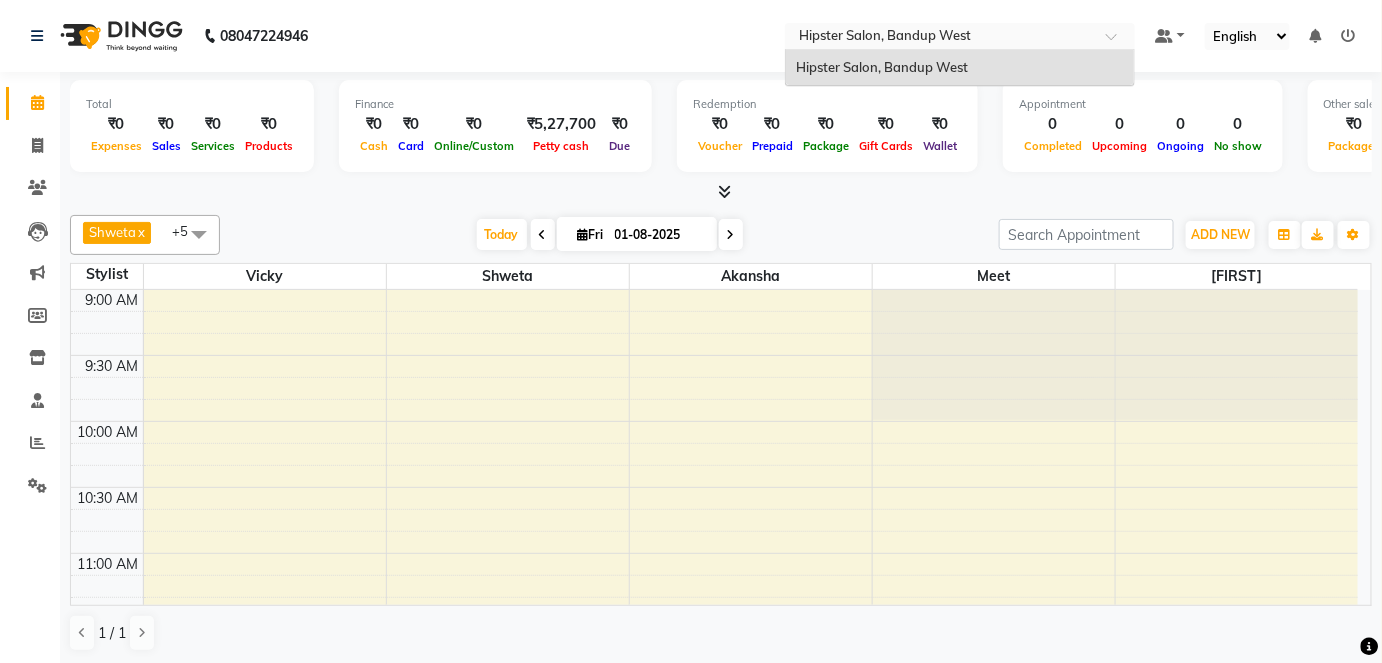 scroll, scrollTop: 0, scrollLeft: 0, axis: both 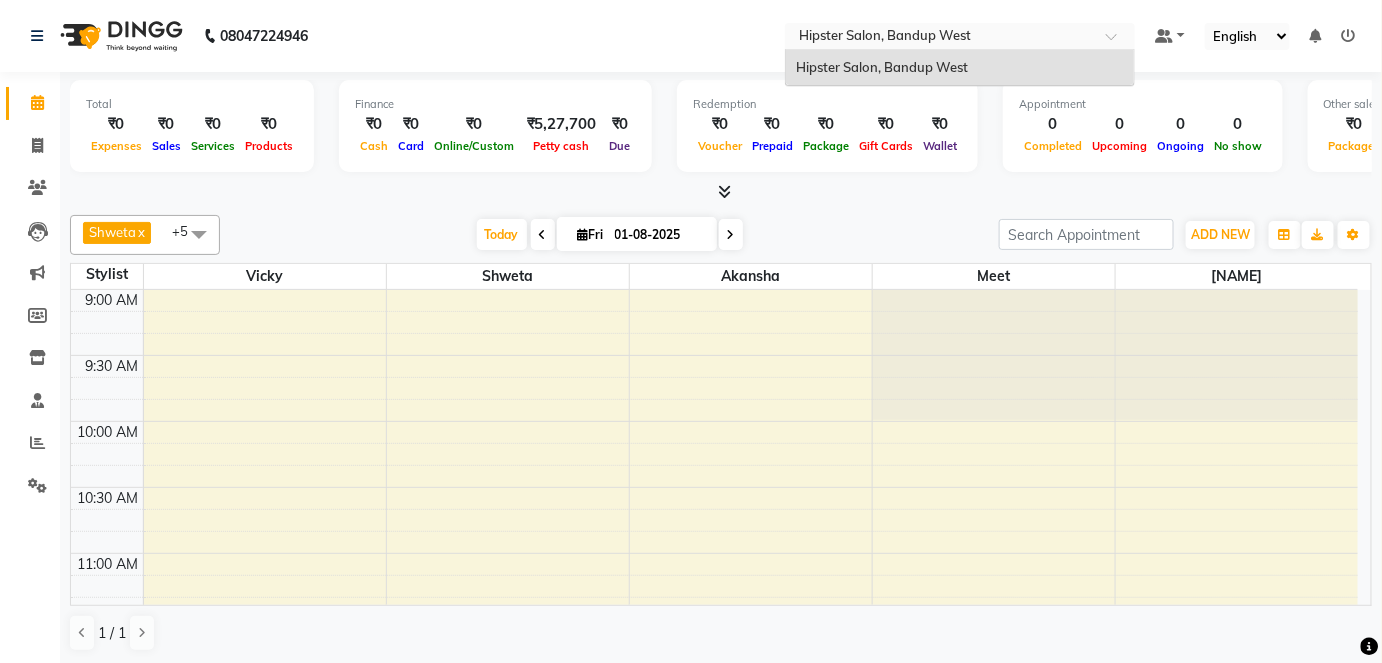 click at bounding box center [1118, 42] 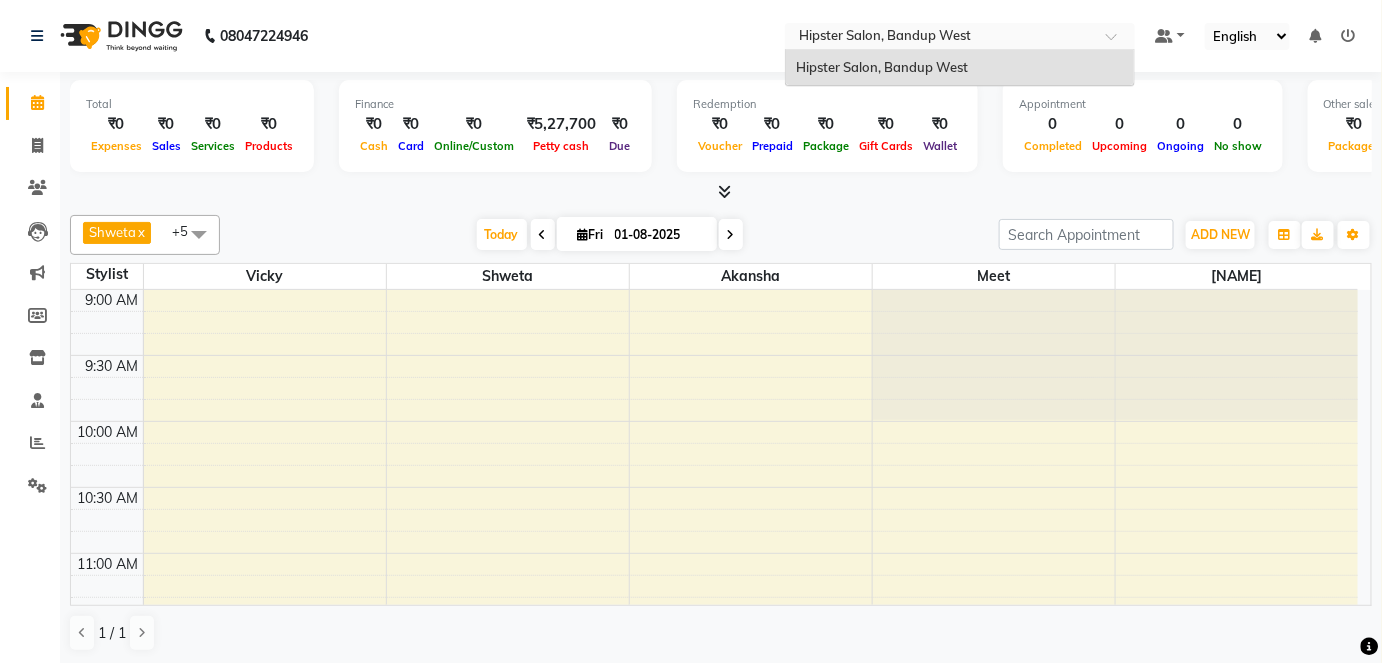 click on "Hipster Salon, Bandup West" at bounding box center (960, 68) 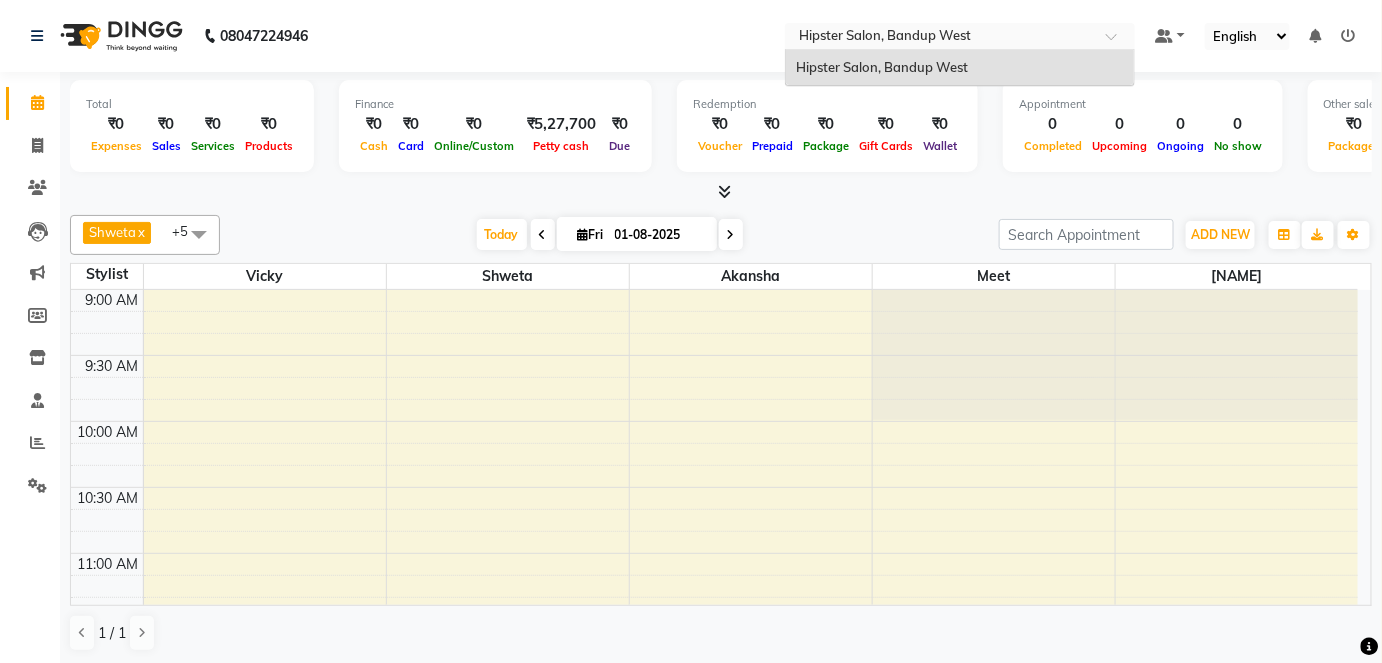 click at bounding box center (940, 38) 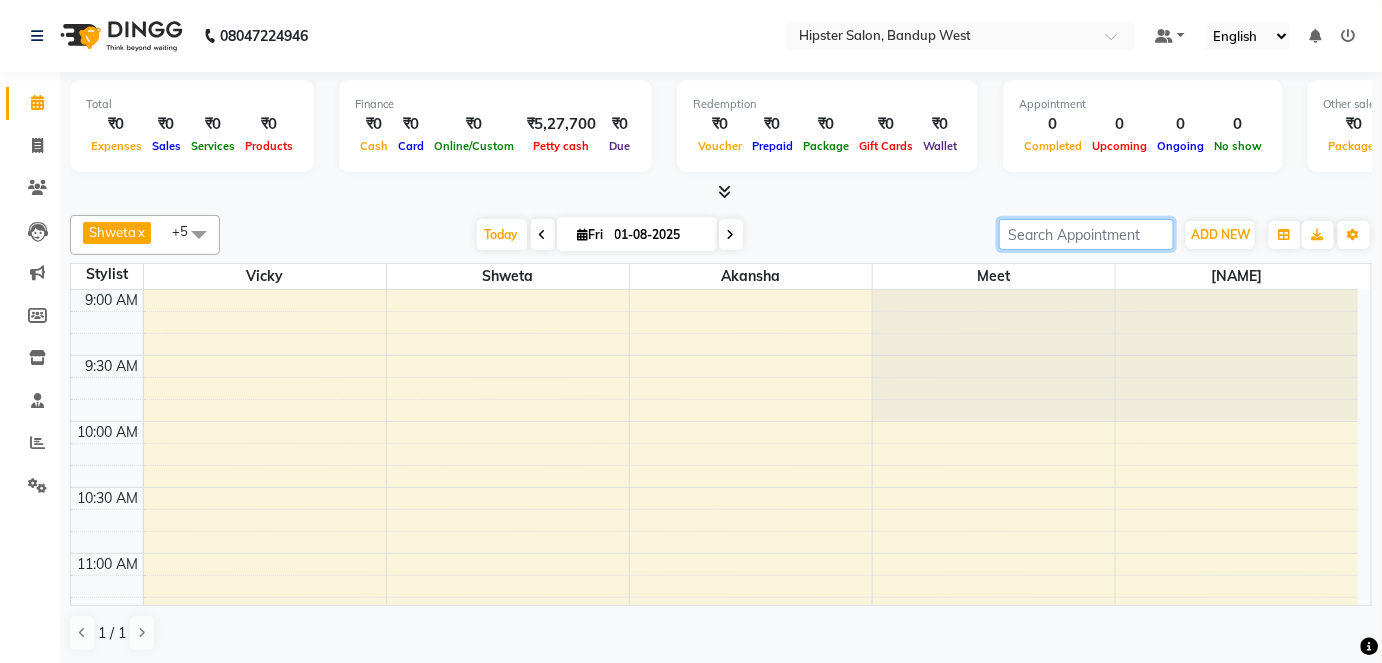 click at bounding box center [1086, 234] 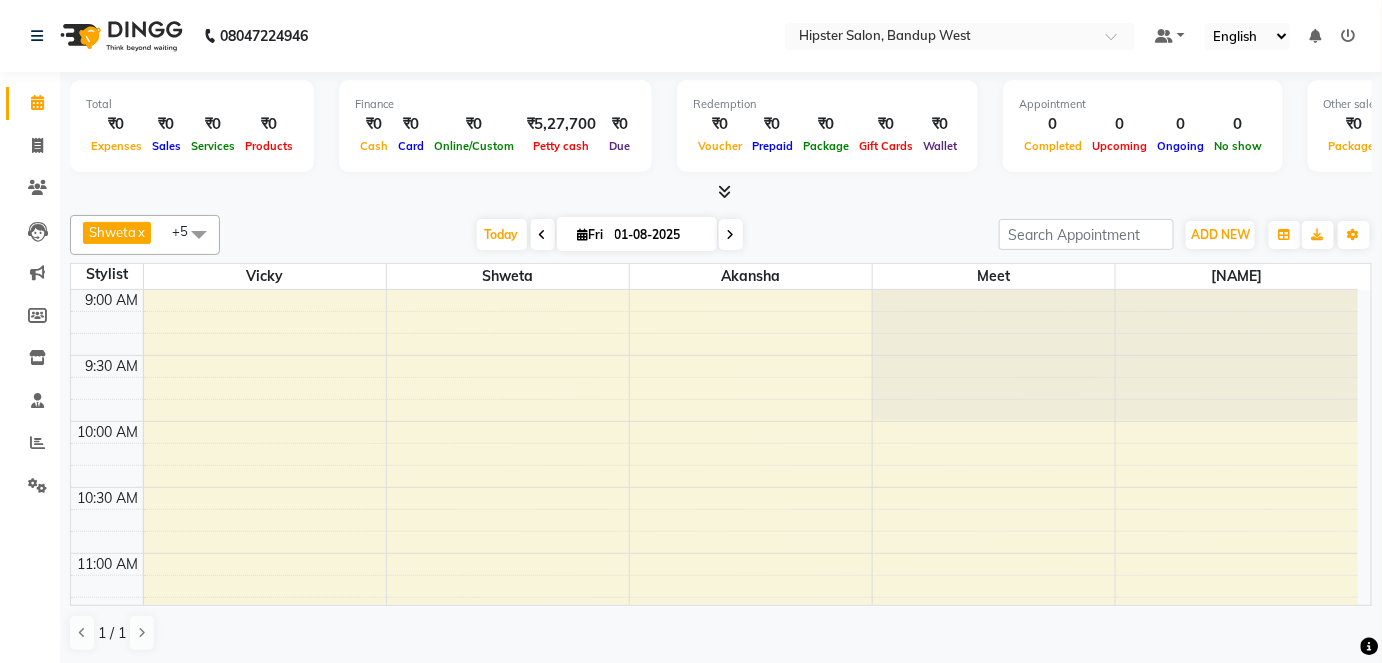 click on "Shweta x akansha x Shweta x Vicky x minaz x meet x +5 Select All aditya aishu akansha anup ashik Ayushi bhavin sir Irshad lucky manisha meet minaz neelam pritesh PUNAM raju REKHA salman Shweta vaibhav Vicky Today Fri 01-08-2025 Toggle Dropdown Add Appointment Add Invoice Add Expense Add Attendance Add Client Add Transaction Toggle Dropdown Add Appointment Add Invoice Add Expense Add Attendance Add Client ADD NEW Toggle Dropdown Add Appointment Add Invoice Add Expense Add Attendance Add Client Add Transaction Shweta x akansha x Shweta x Vicky x minaz x meet x +5 Select All aditya aishu akansha anup ashik Ayushi bhavin sir Irshad lucky manisha meet minaz neelam pritesh PUNAM raju REKHA salman Shweta vaibhav Vicky Group By Staff View Room View View as Vertical Vertical - Week View Horizontal Horizontal - Week View List Toggle Dropdown Calendar Settings Manage Tags Arrange Stylists Reset Stylists Full Screen Show Available Stylist Appointment Form Zoom 150% 21 Stylist meet" 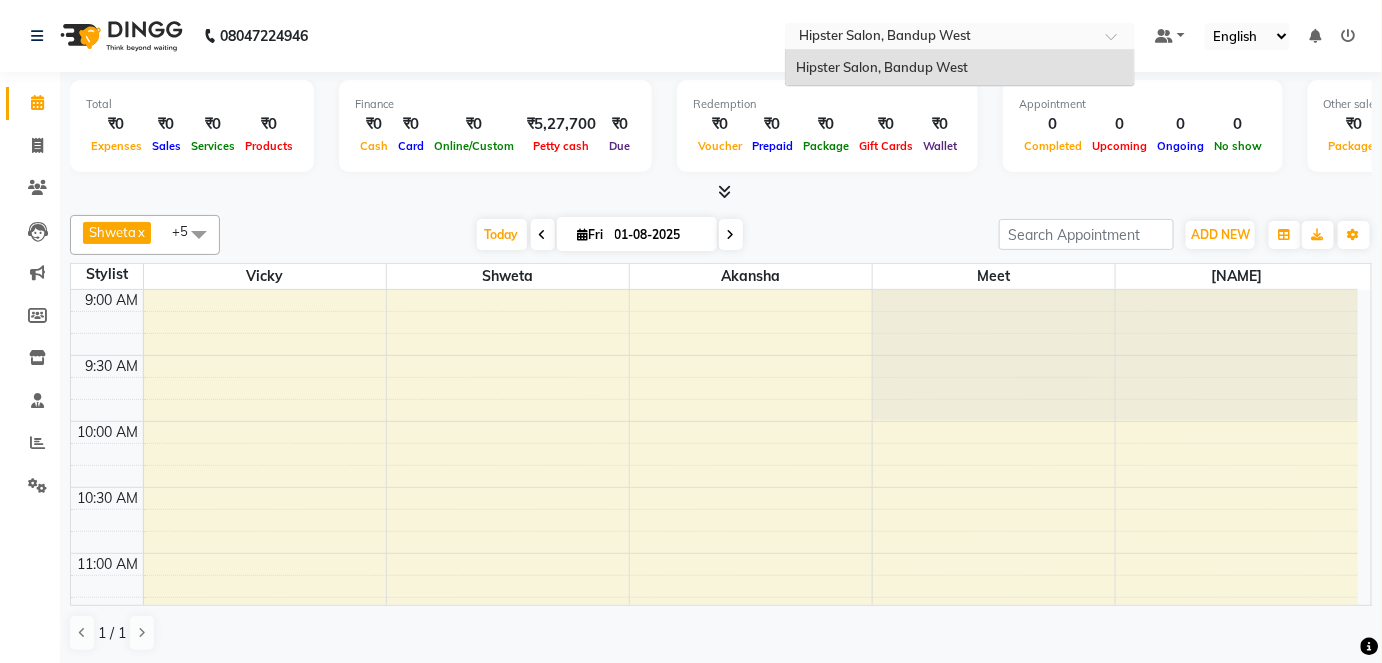 click at bounding box center (940, 38) 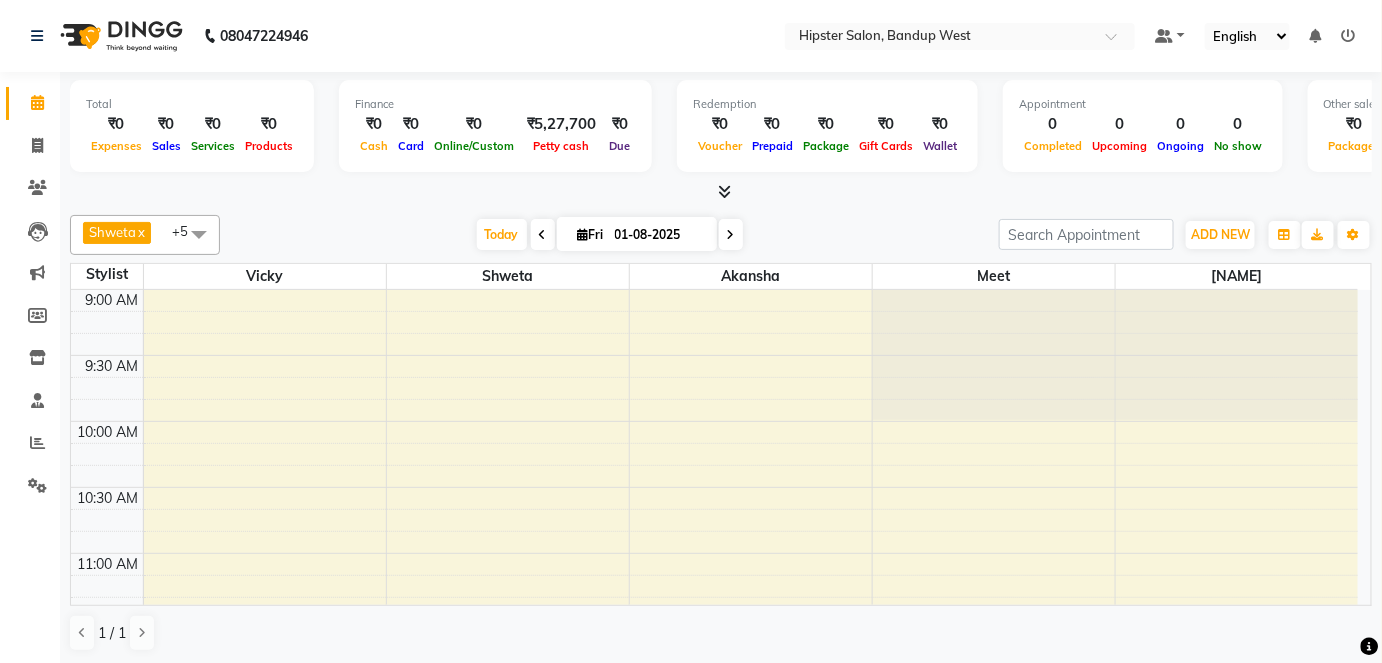 click at bounding box center (1349, 36) 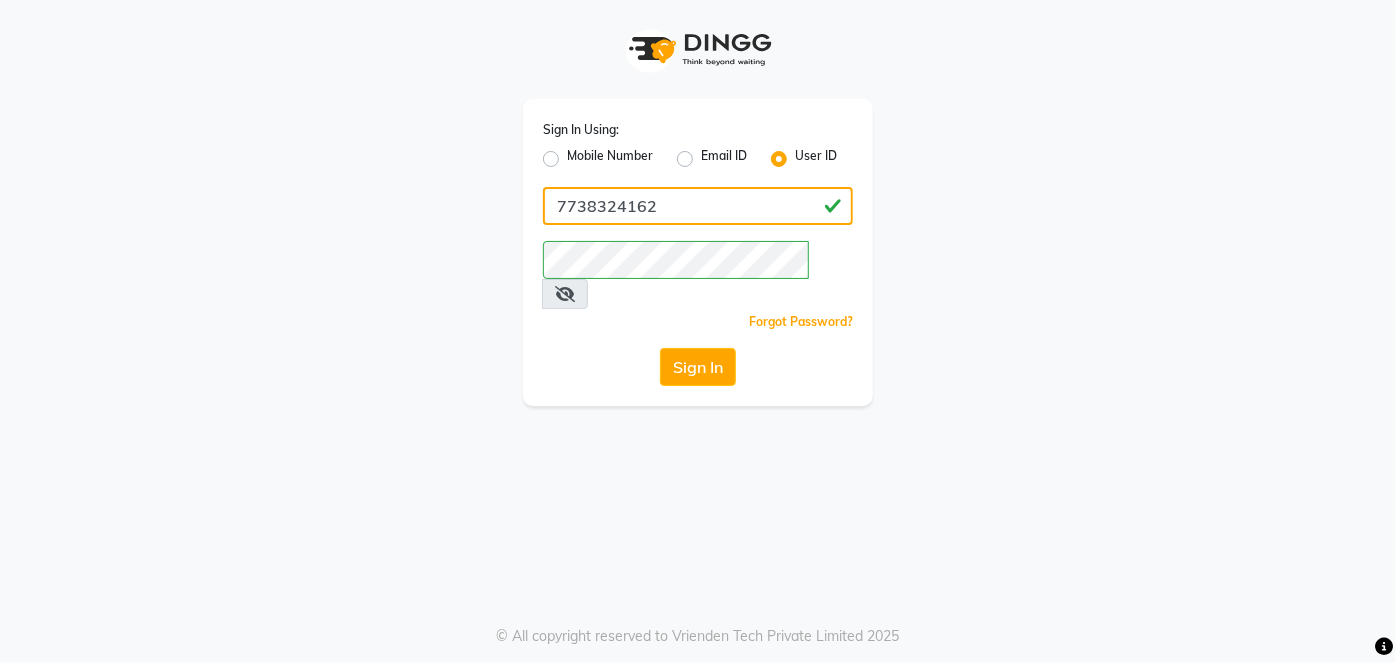 click on "7738324162" 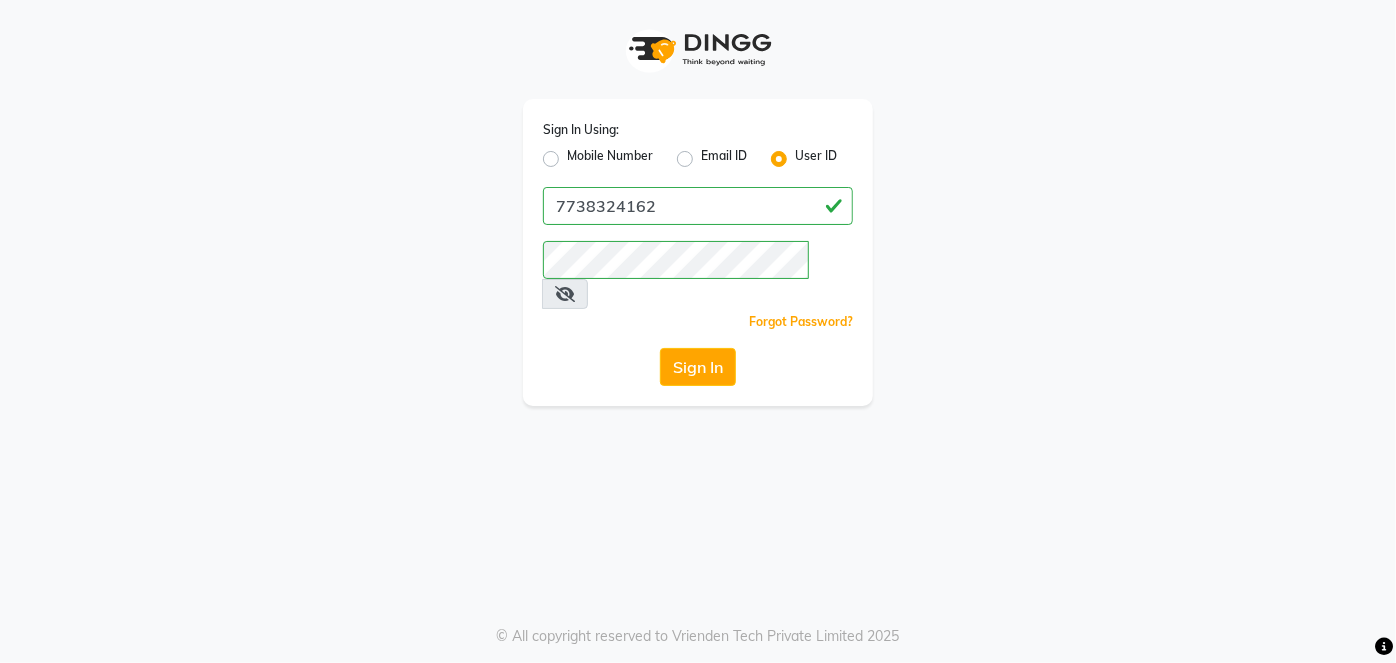 click on "Mobile Number" 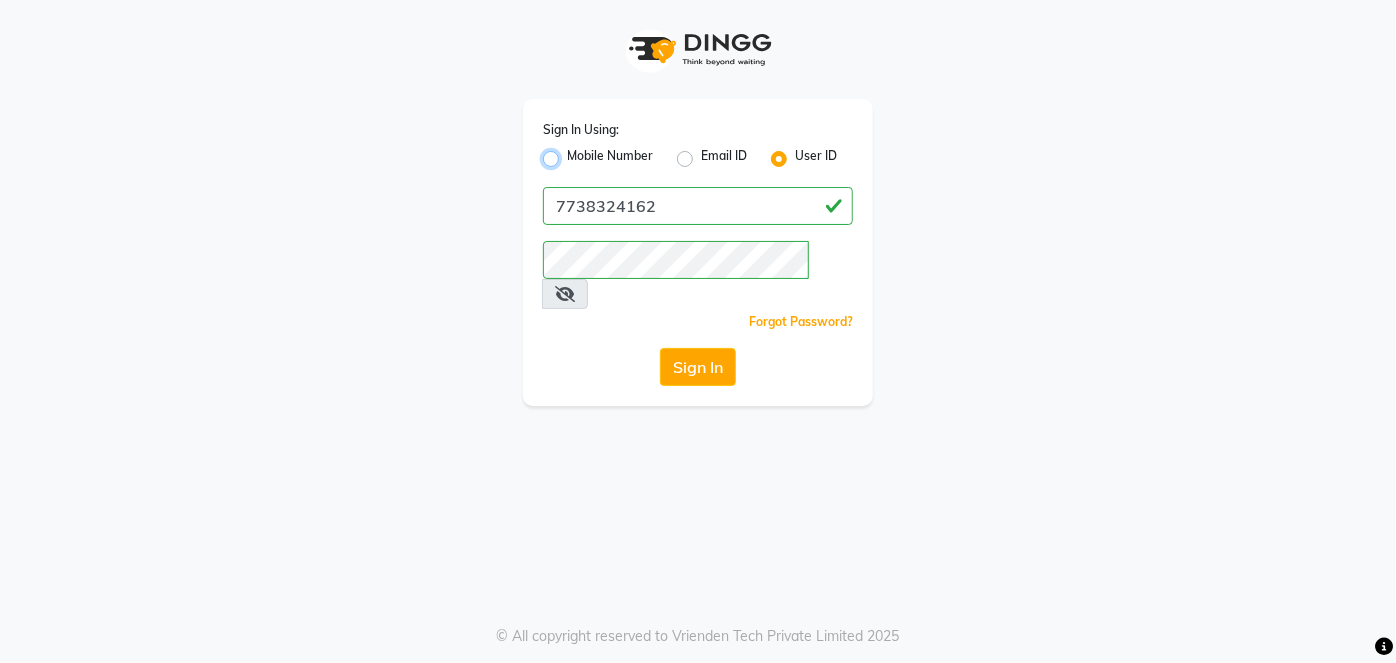 radio on "true" 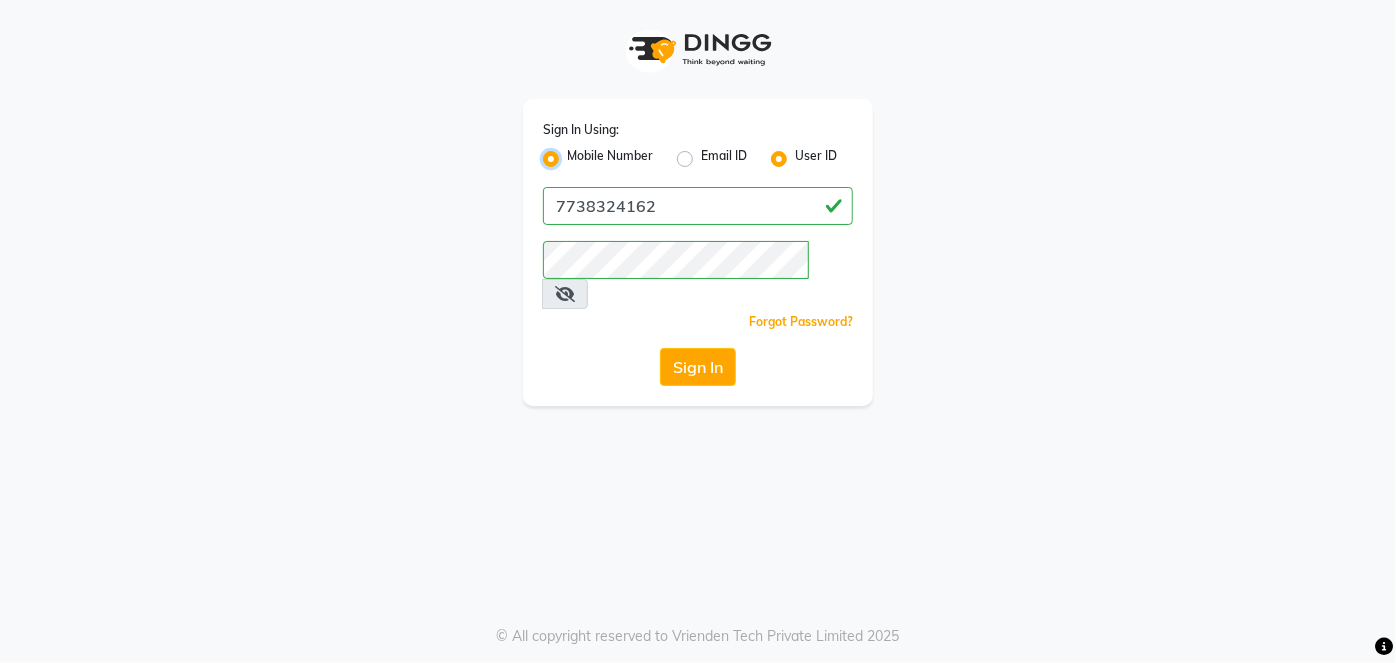 radio on "false" 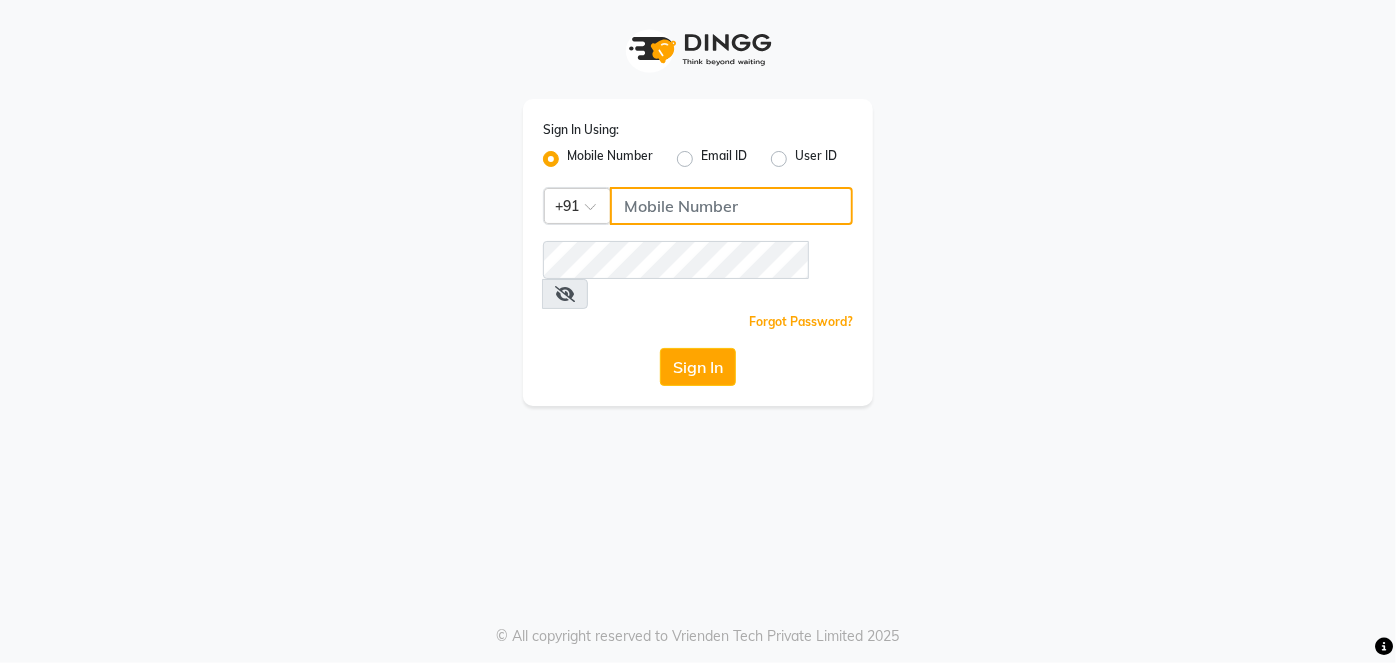 click 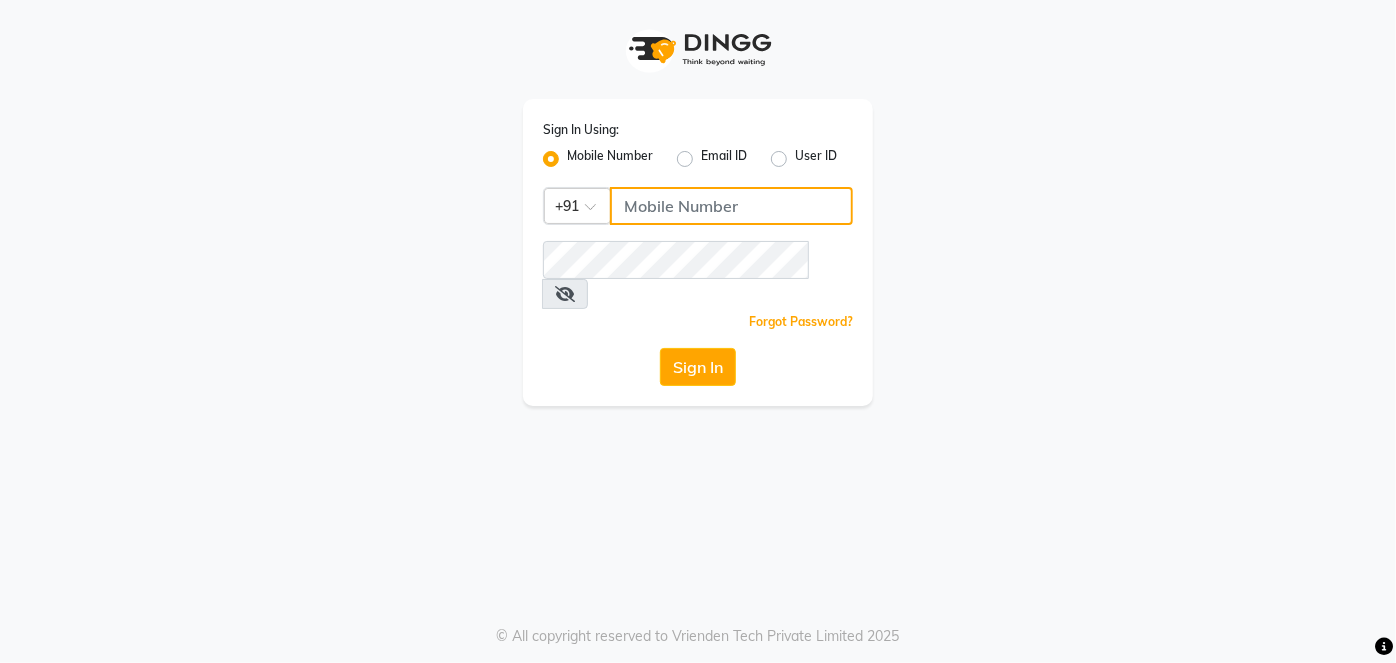 click 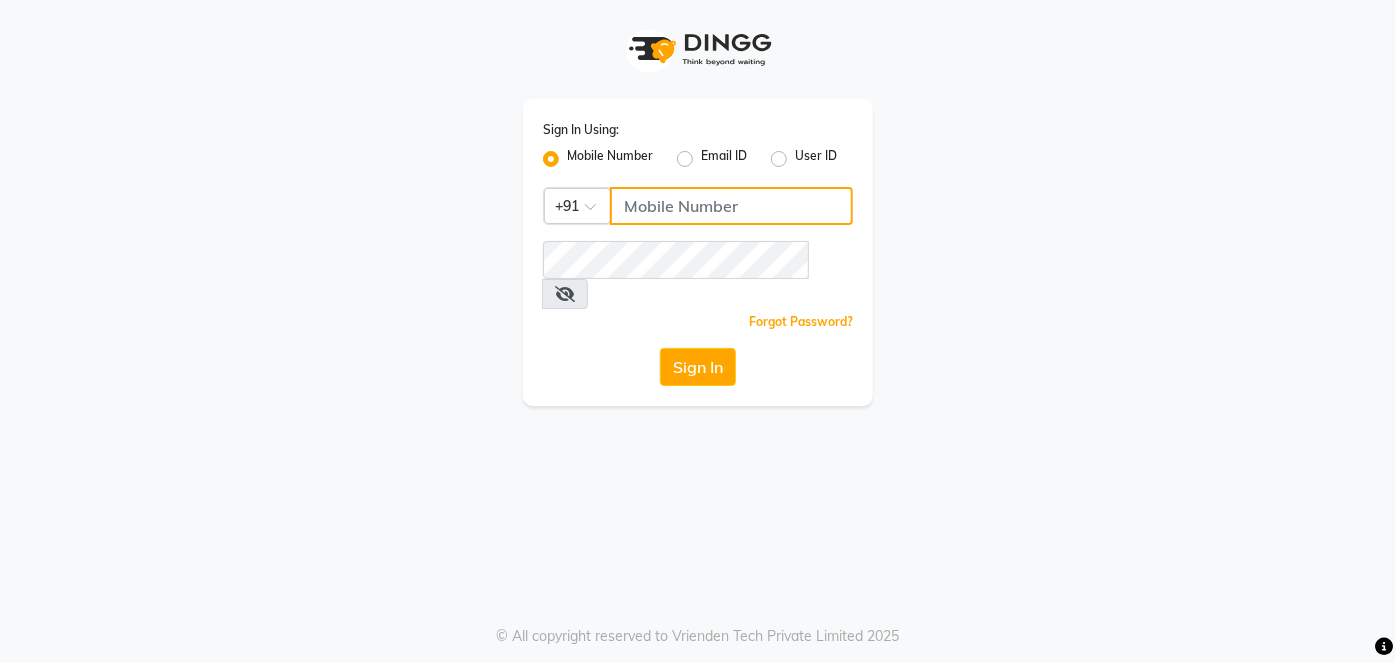 type on "9137134181" 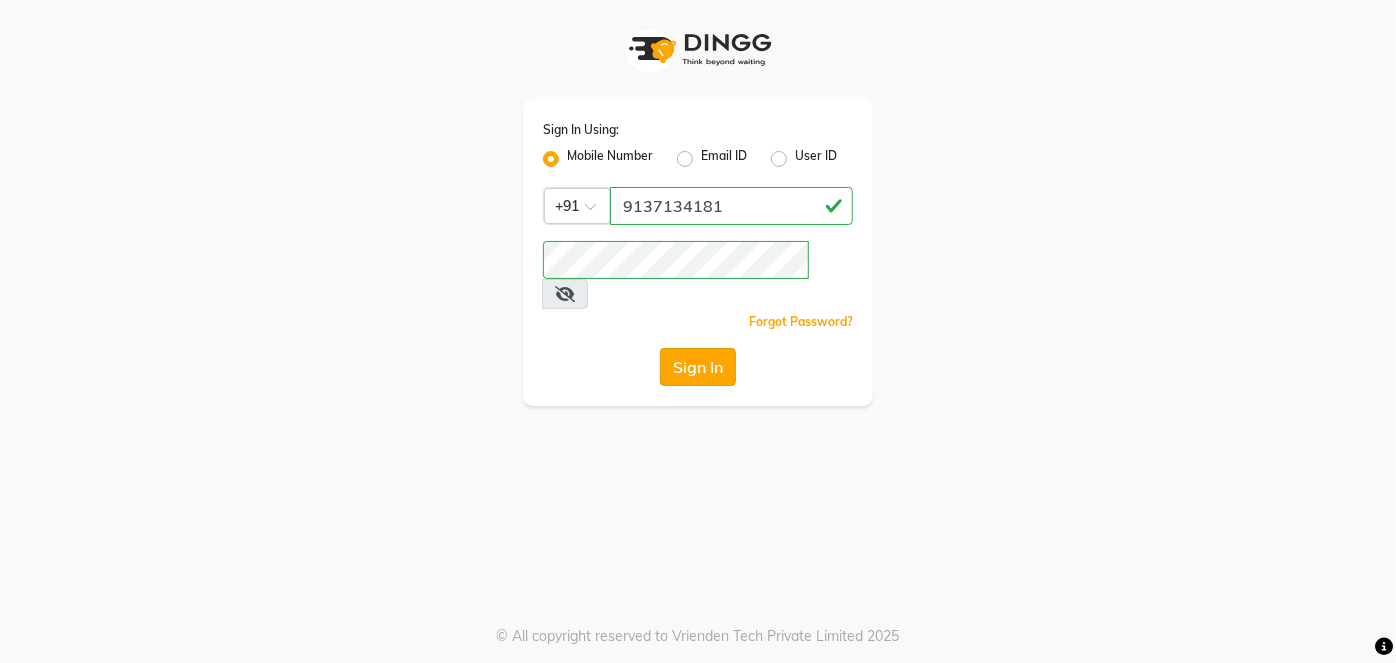 click on "Sign In" 